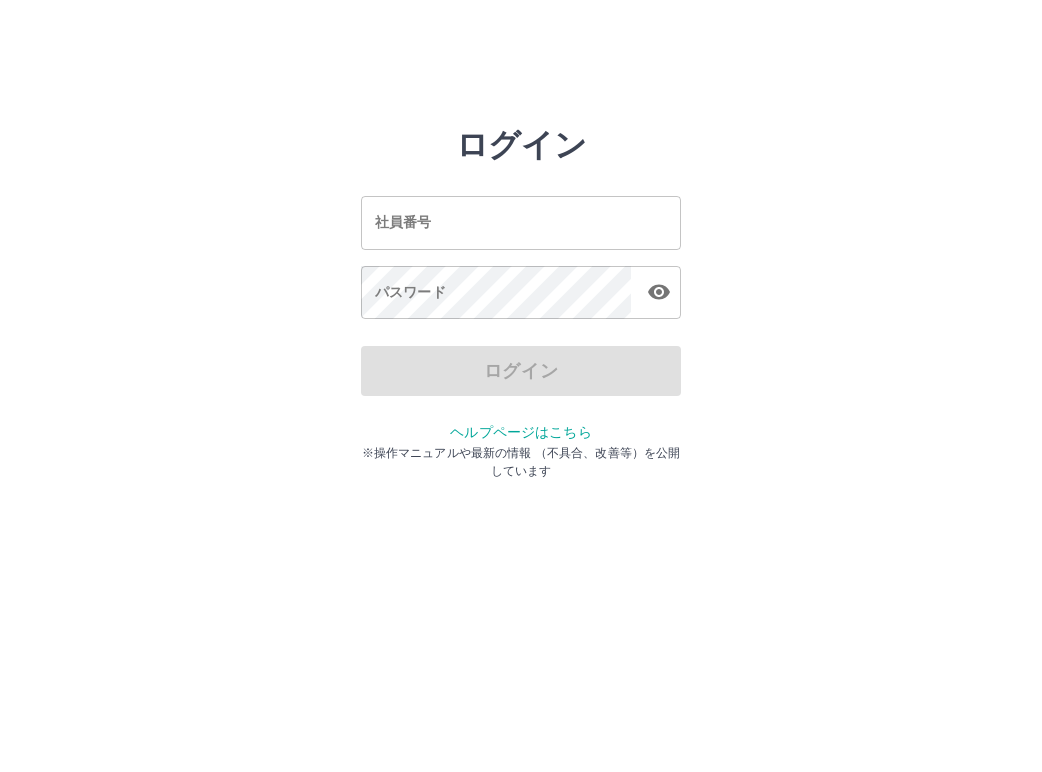 scroll, scrollTop: 0, scrollLeft: 0, axis: both 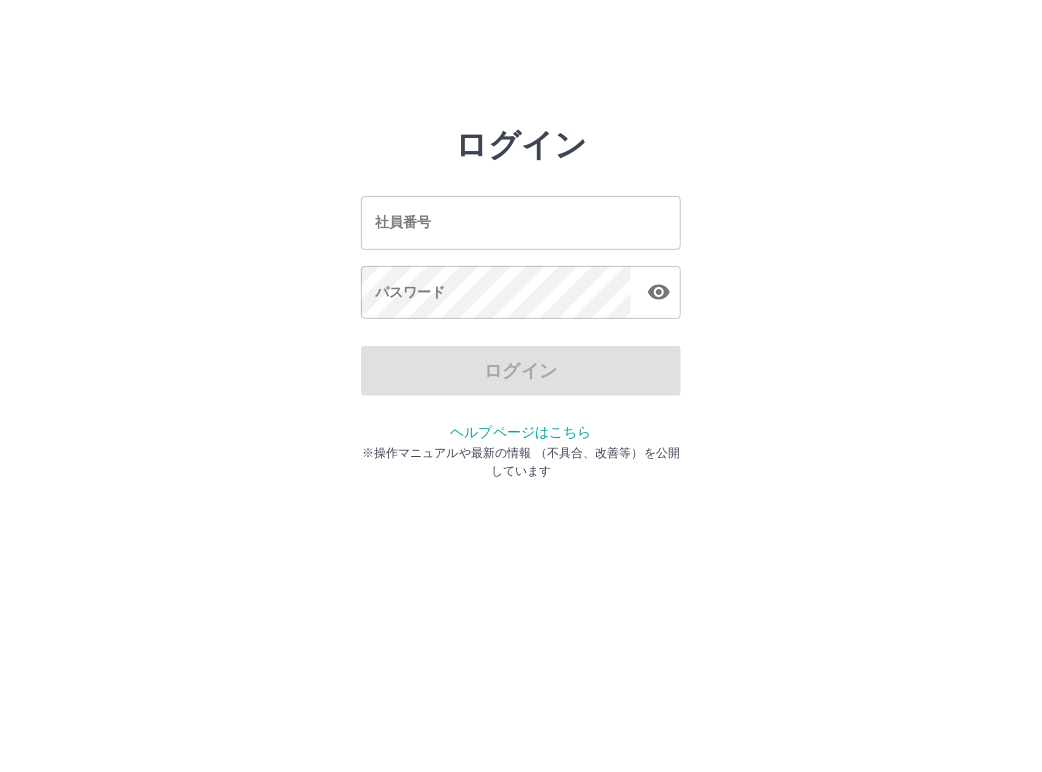 click on "社員番号" at bounding box center (521, 222) 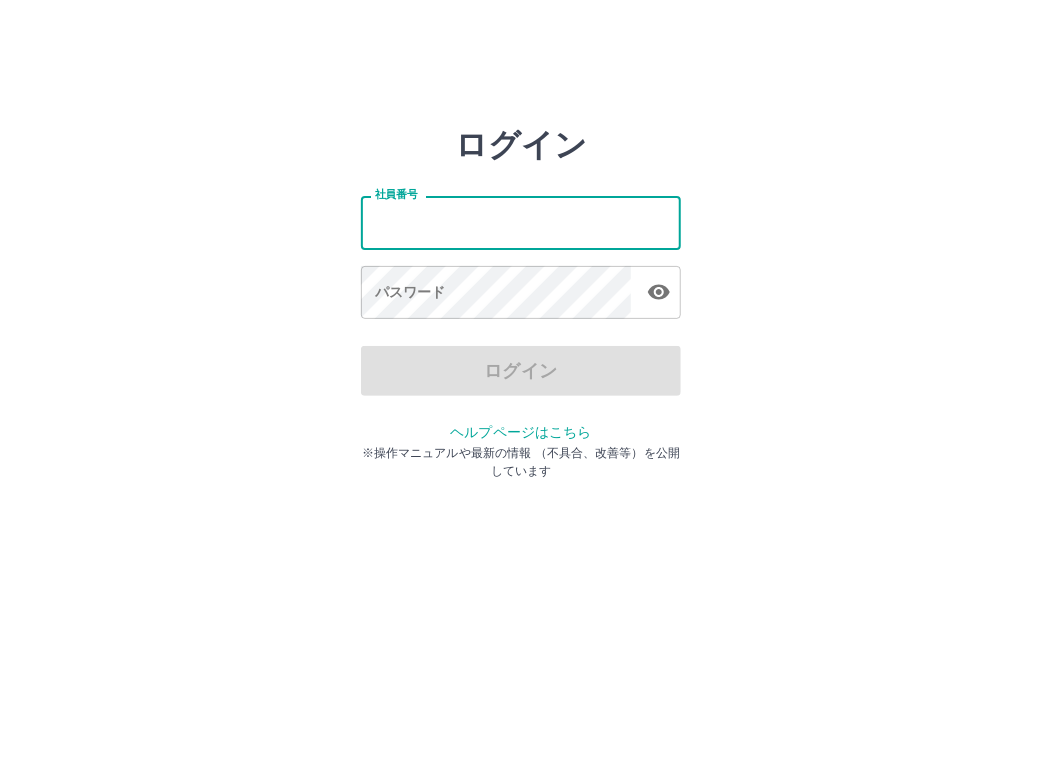 type on "*******" 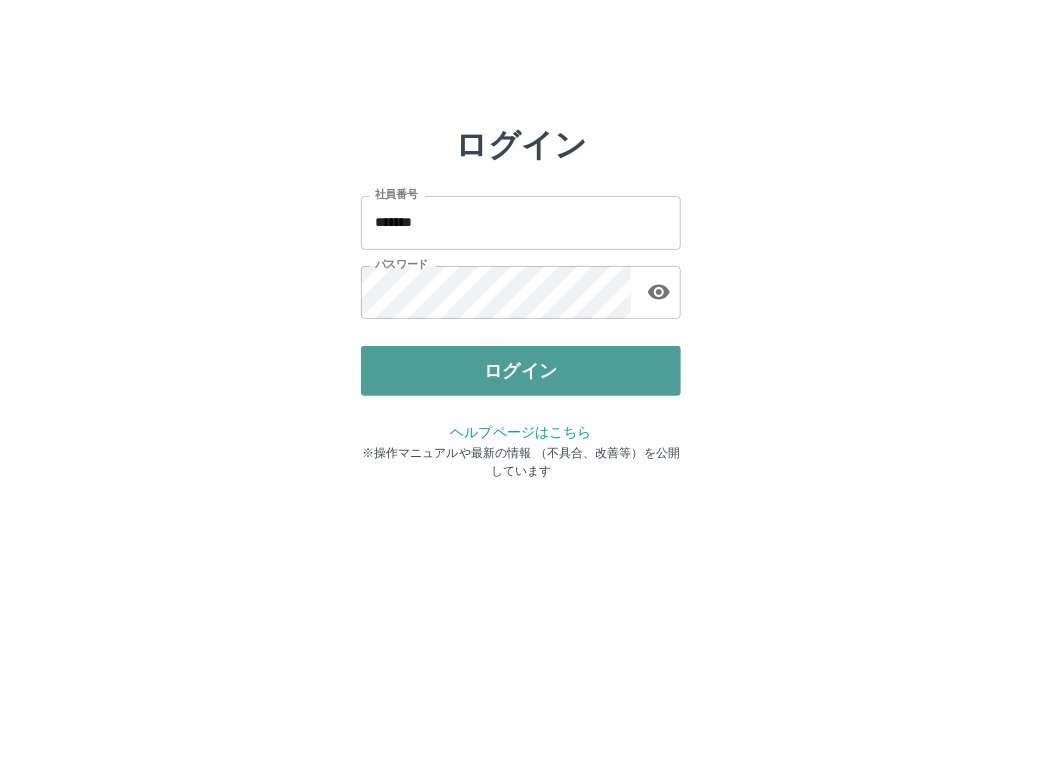 click on "ログイン" at bounding box center [521, 371] 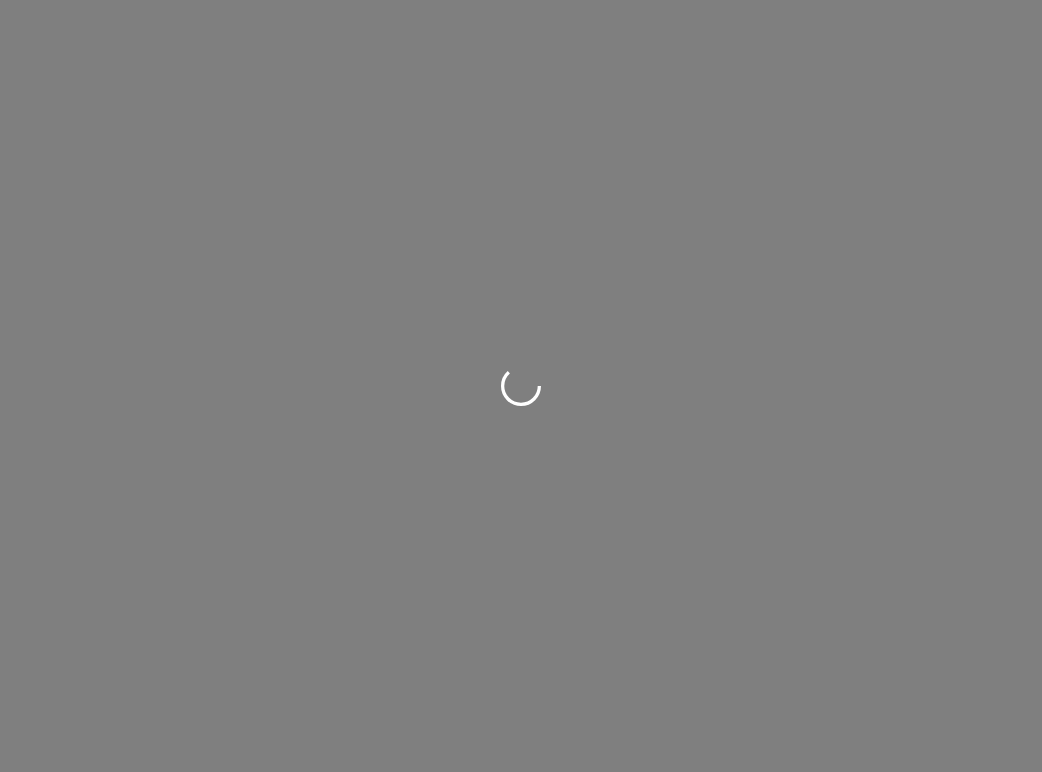 scroll, scrollTop: 0, scrollLeft: 0, axis: both 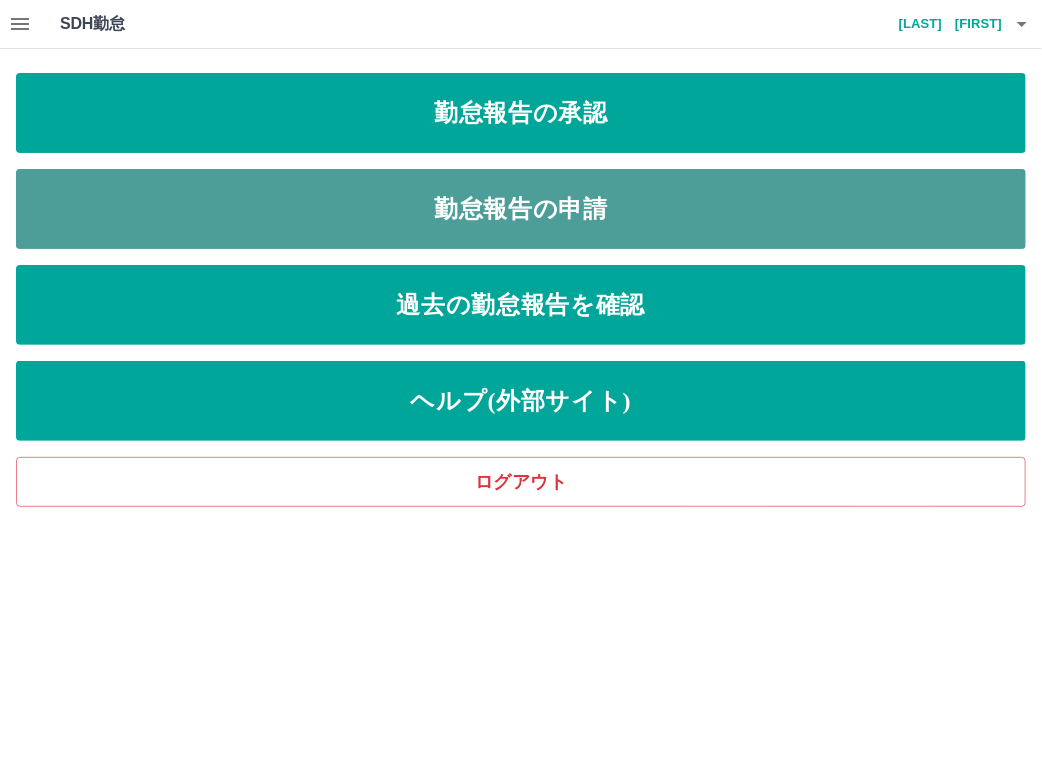 click on "勤怠報告の申請" at bounding box center [521, 209] 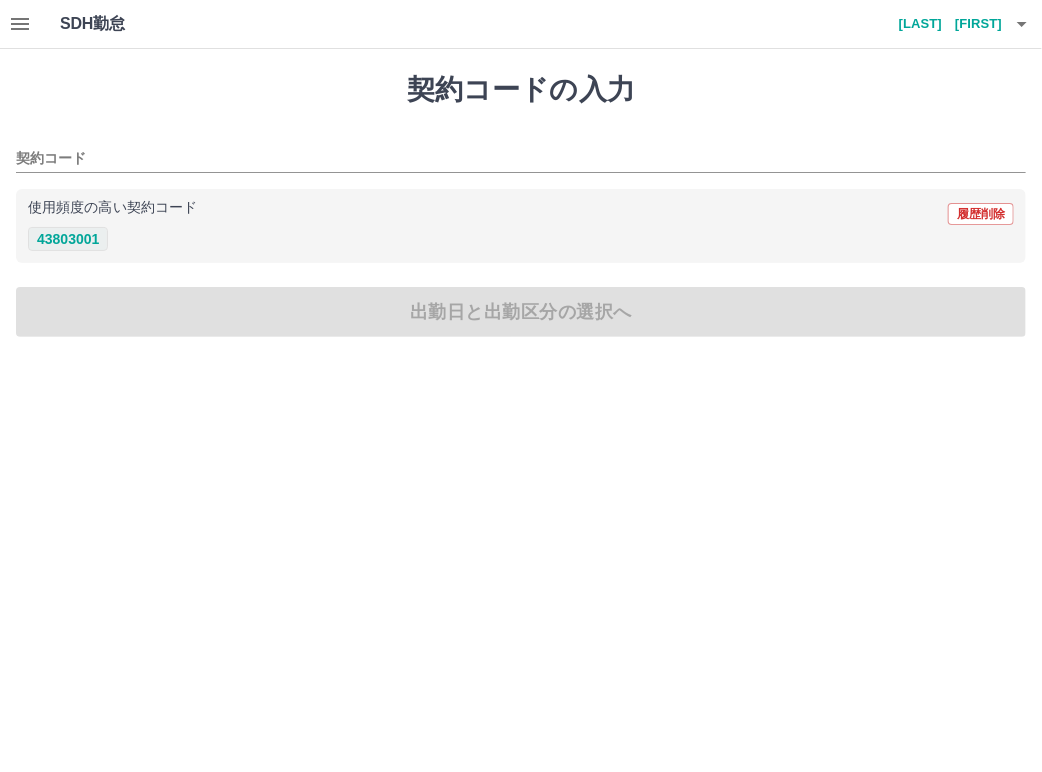 click on "43803001" at bounding box center (68, 239) 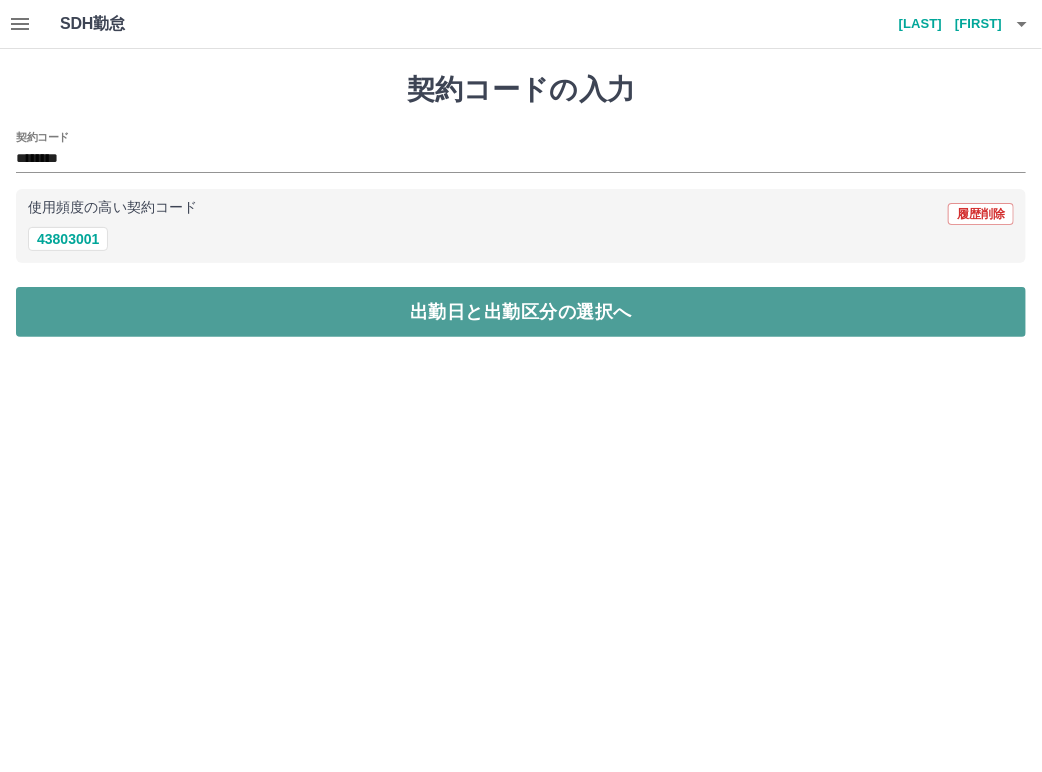 click on "出勤日と出勤区分の選択へ" at bounding box center (521, 312) 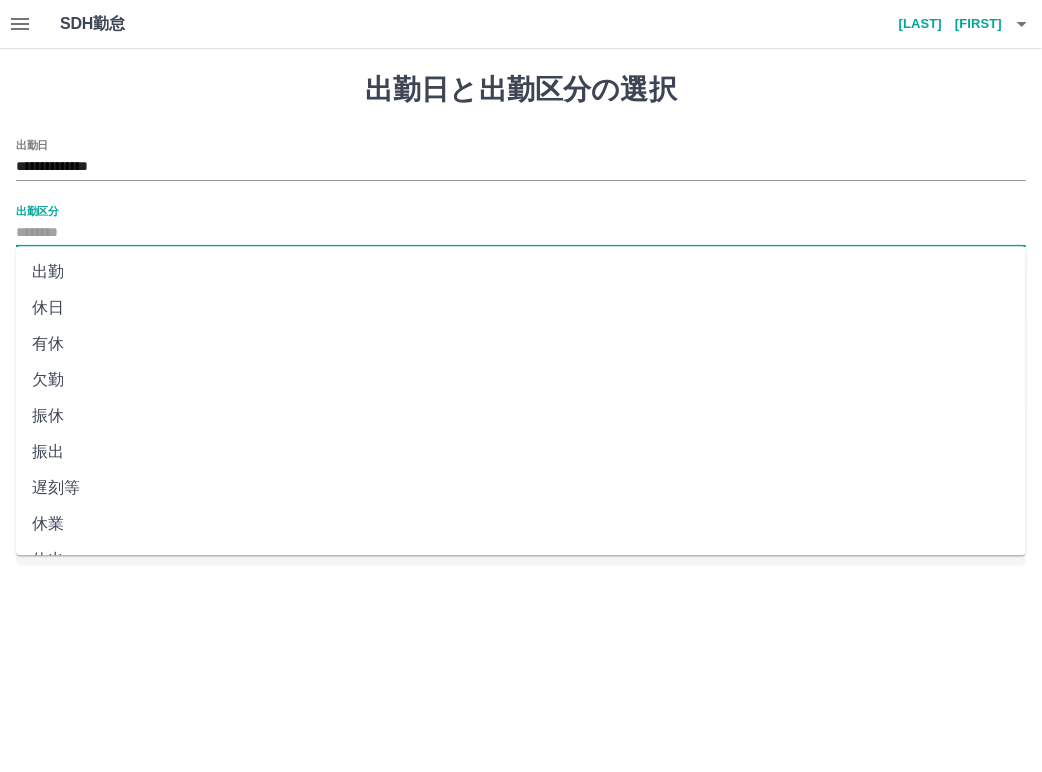 click on "出勤区分" at bounding box center [521, 233] 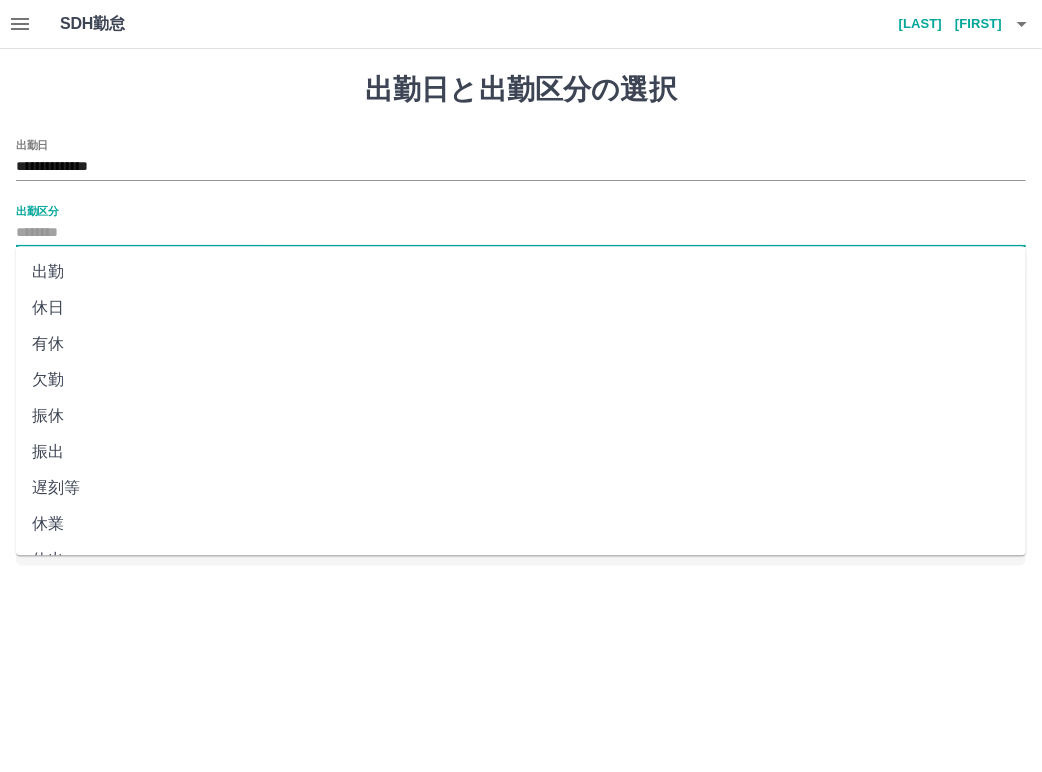click on "出勤" at bounding box center (521, 272) 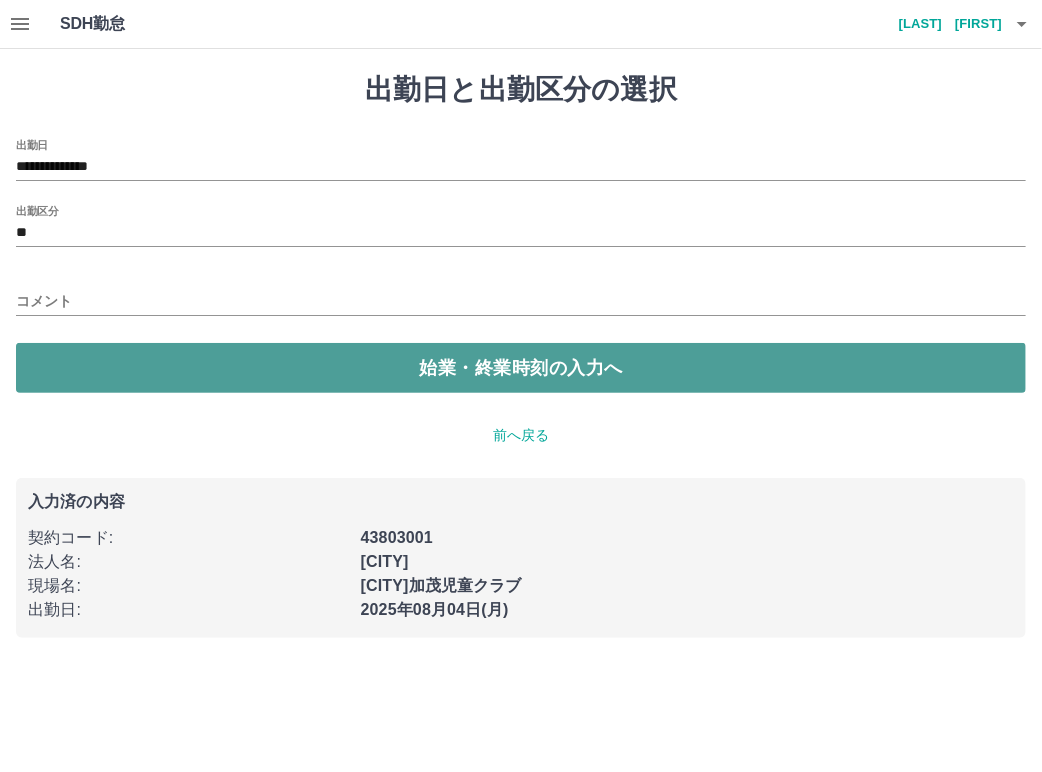 click on "始業・終業時刻の入力へ" at bounding box center [521, 368] 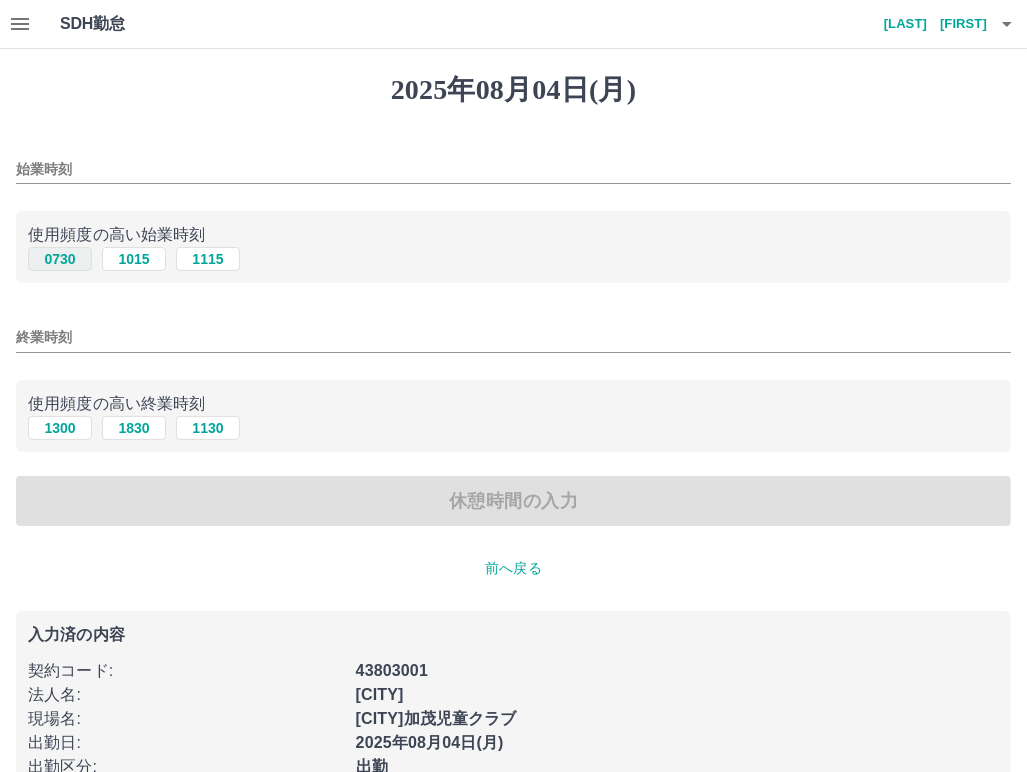 click on "0730" at bounding box center [60, 259] 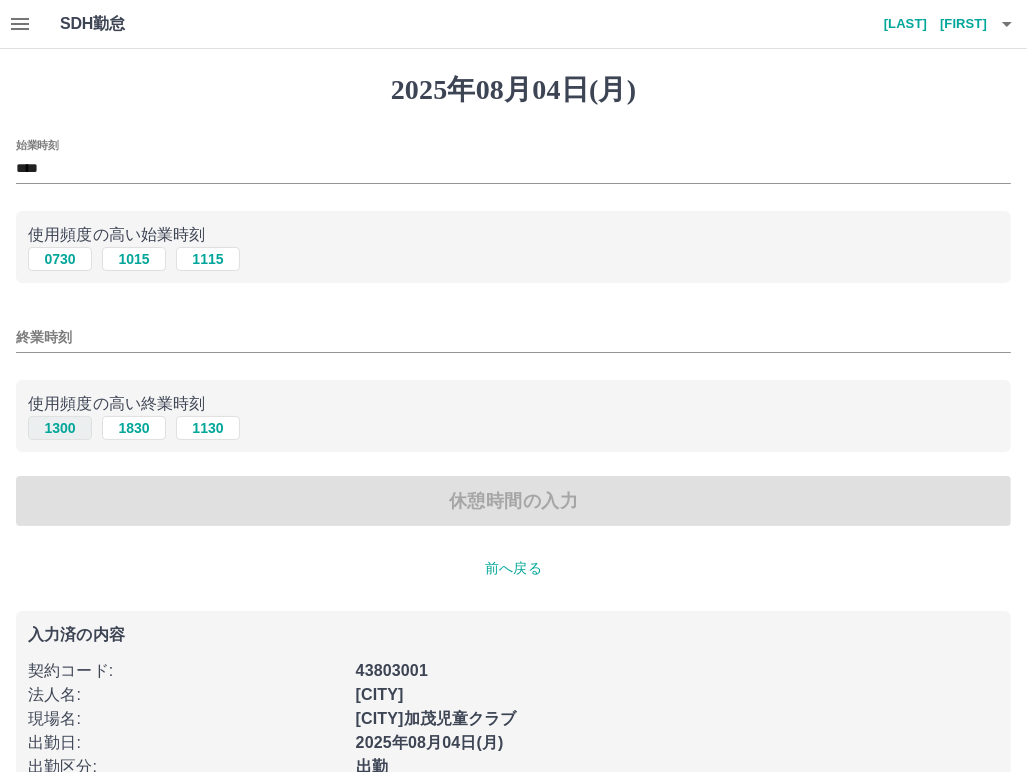 click on "1300" at bounding box center [60, 428] 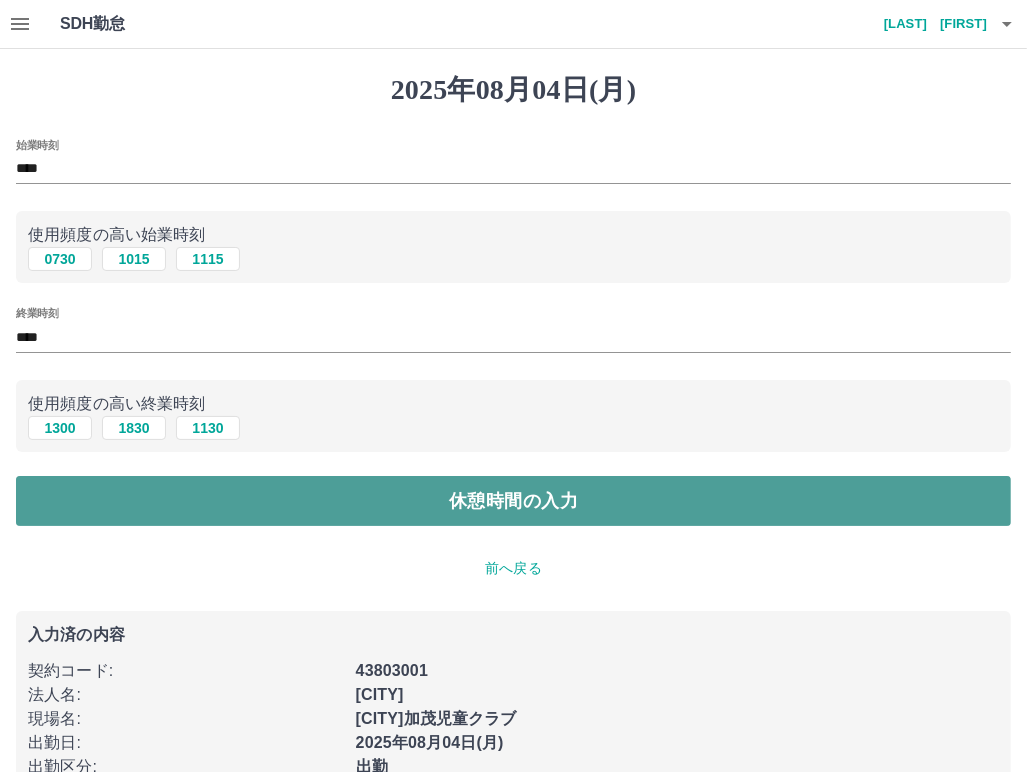 click on "休憩時間の入力" at bounding box center [513, 501] 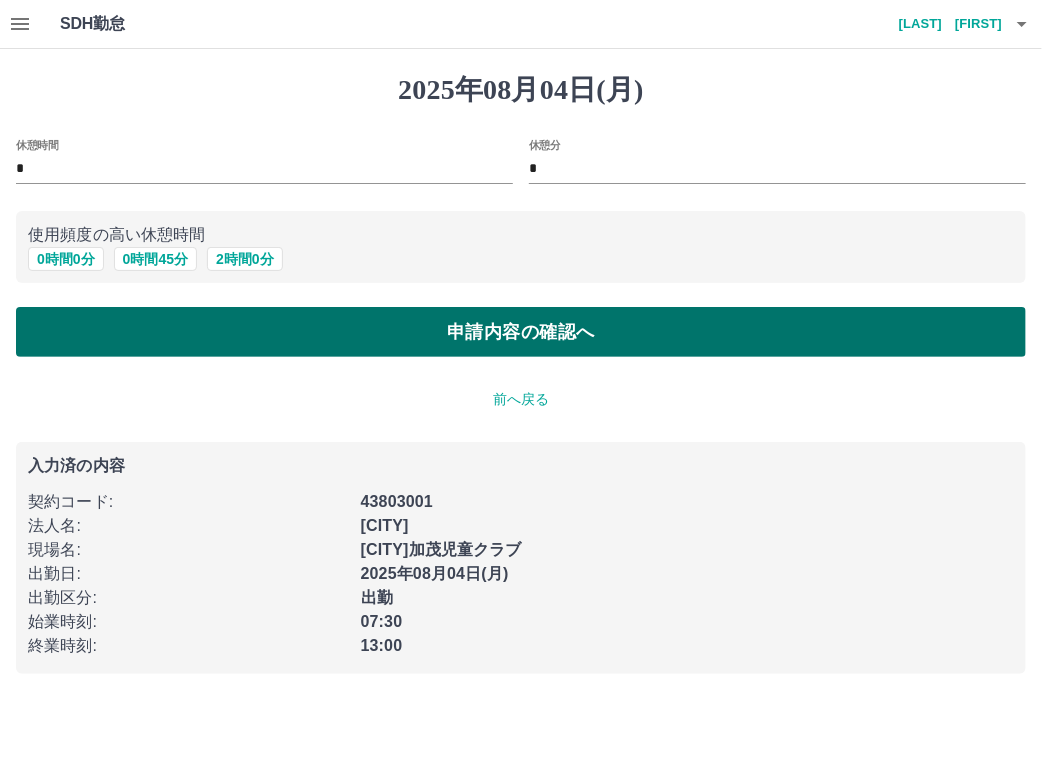 click on "申請内容の確認へ" at bounding box center [521, 332] 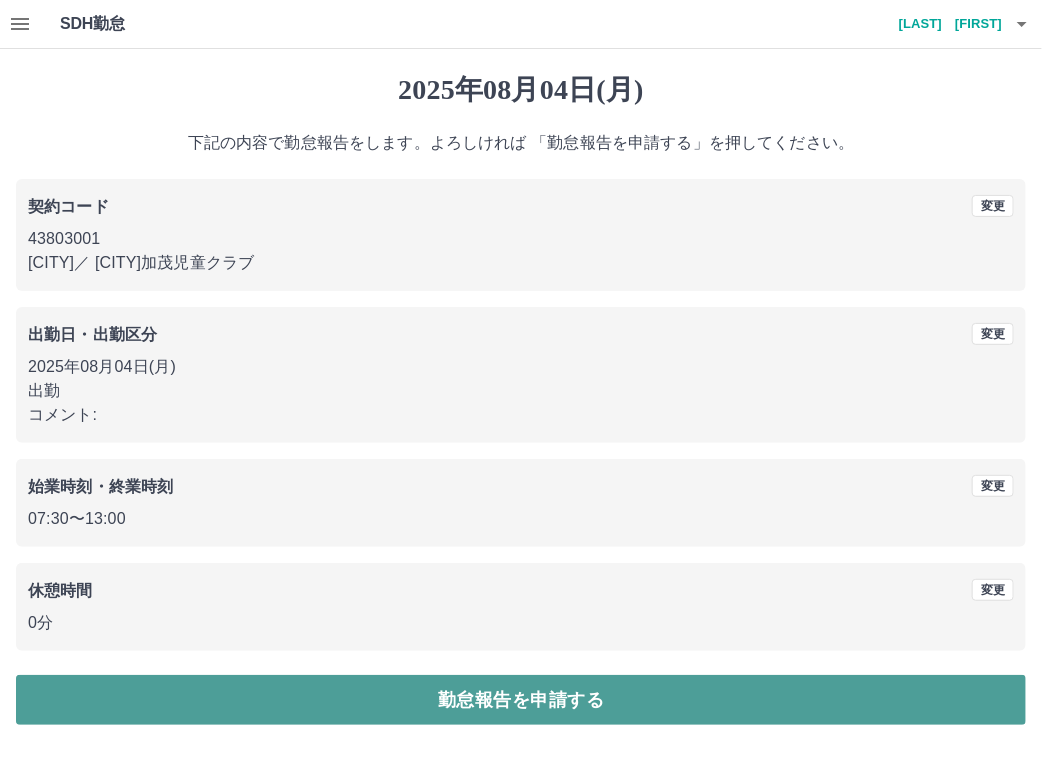 click on "勤怠報告を申請する" at bounding box center [521, 700] 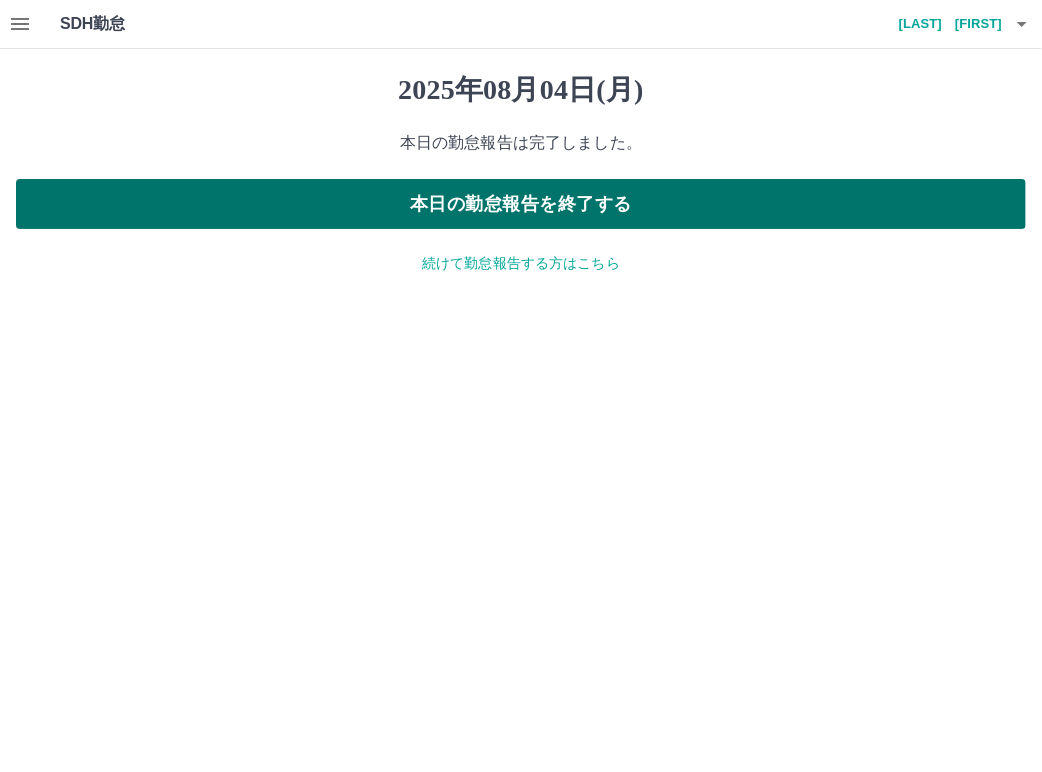 click on "本日の勤怠報告を終了する" at bounding box center [521, 204] 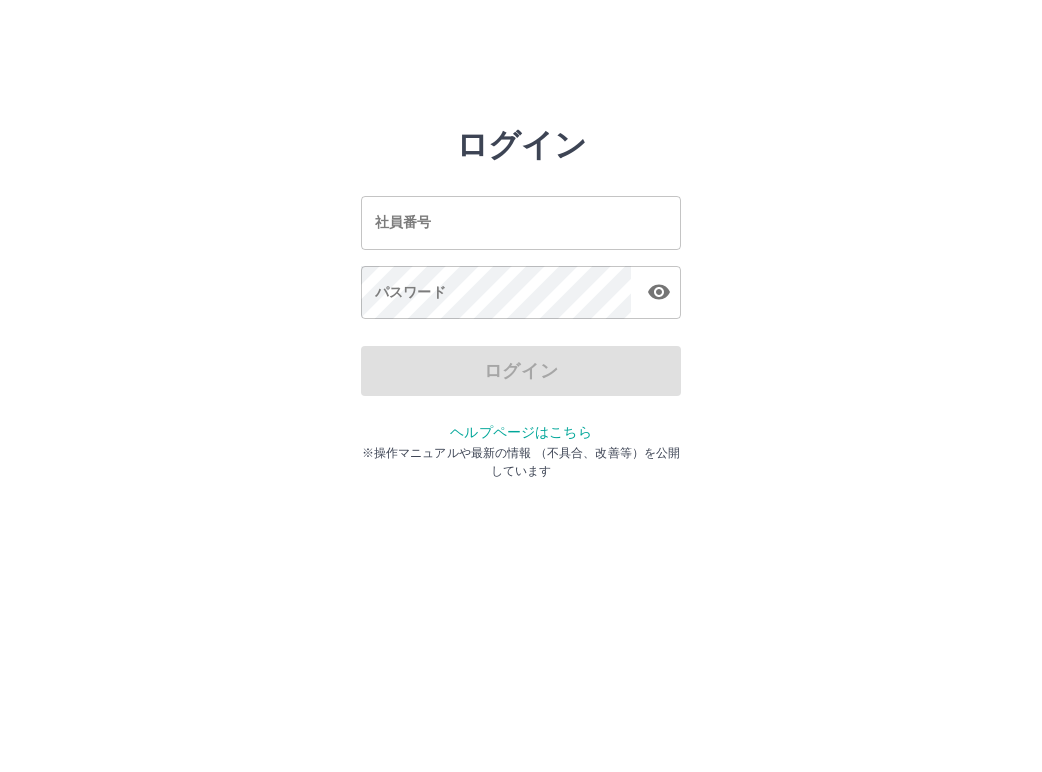 scroll, scrollTop: 0, scrollLeft: 0, axis: both 